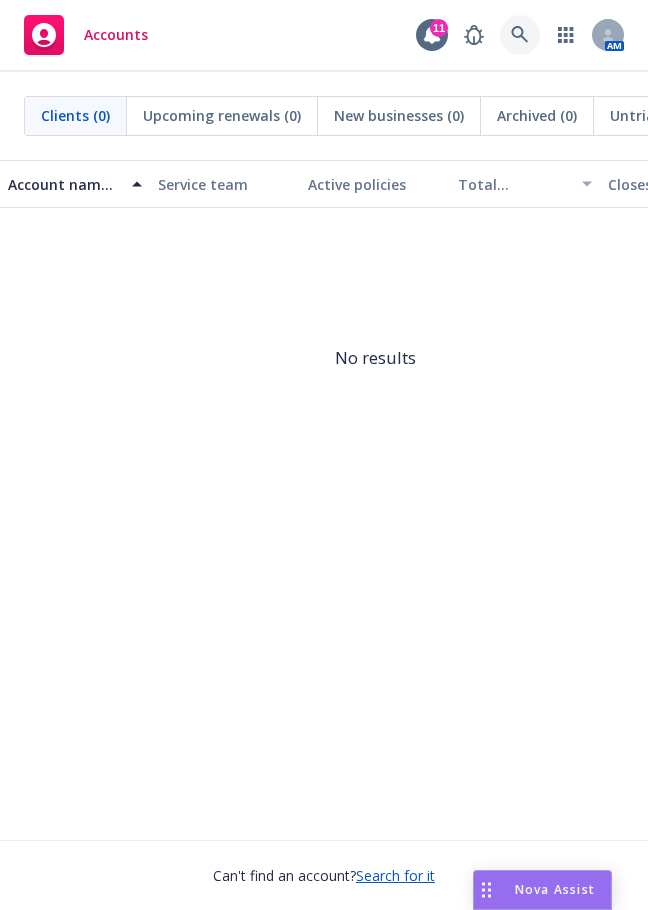scroll, scrollTop: 0, scrollLeft: 0, axis: both 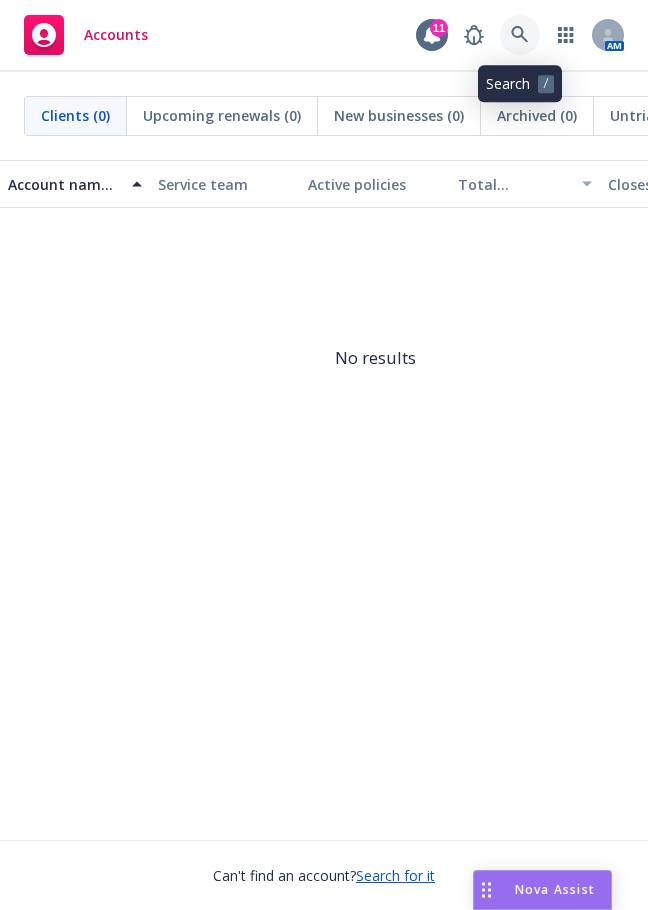 click 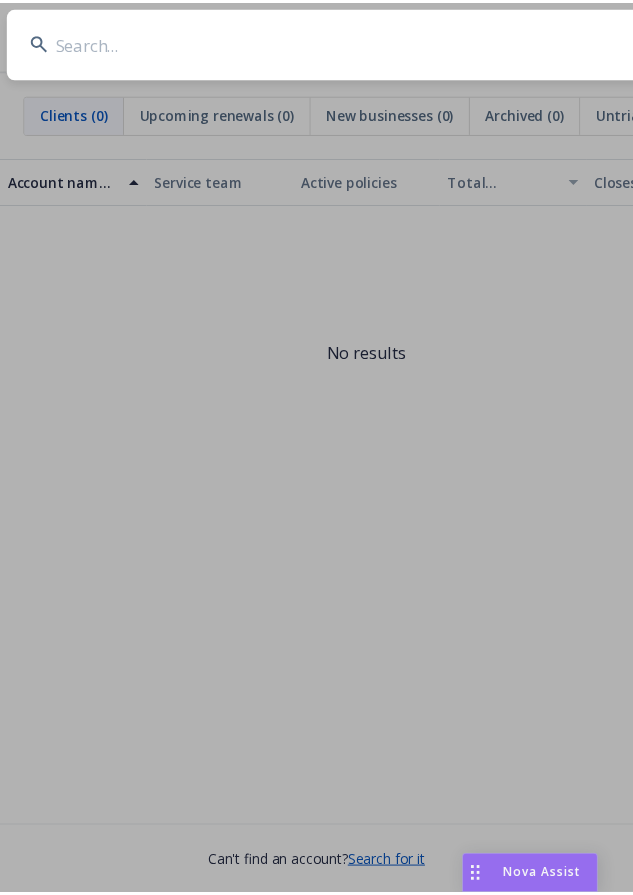 scroll, scrollTop: 0, scrollLeft: 7, axis: horizontal 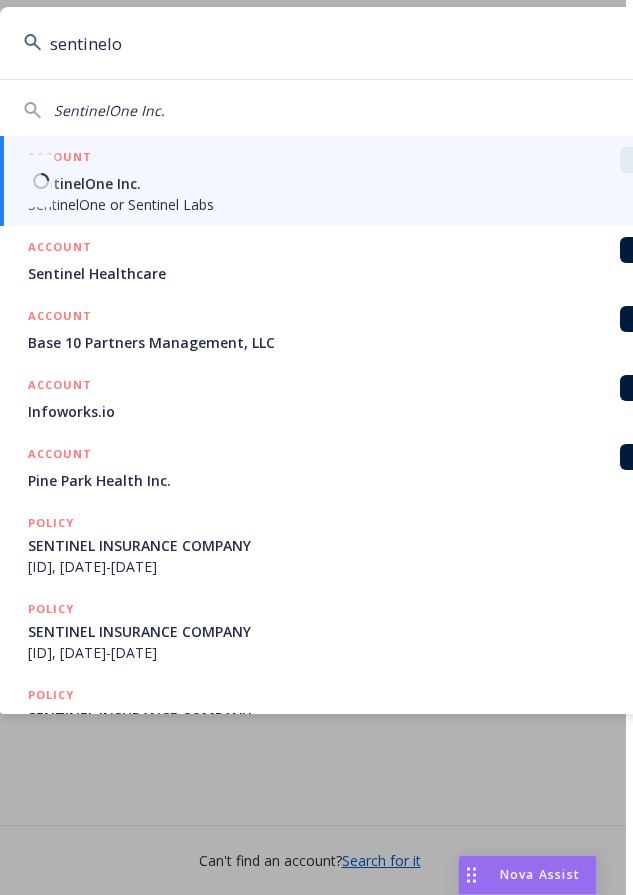 type on "sentinelo" 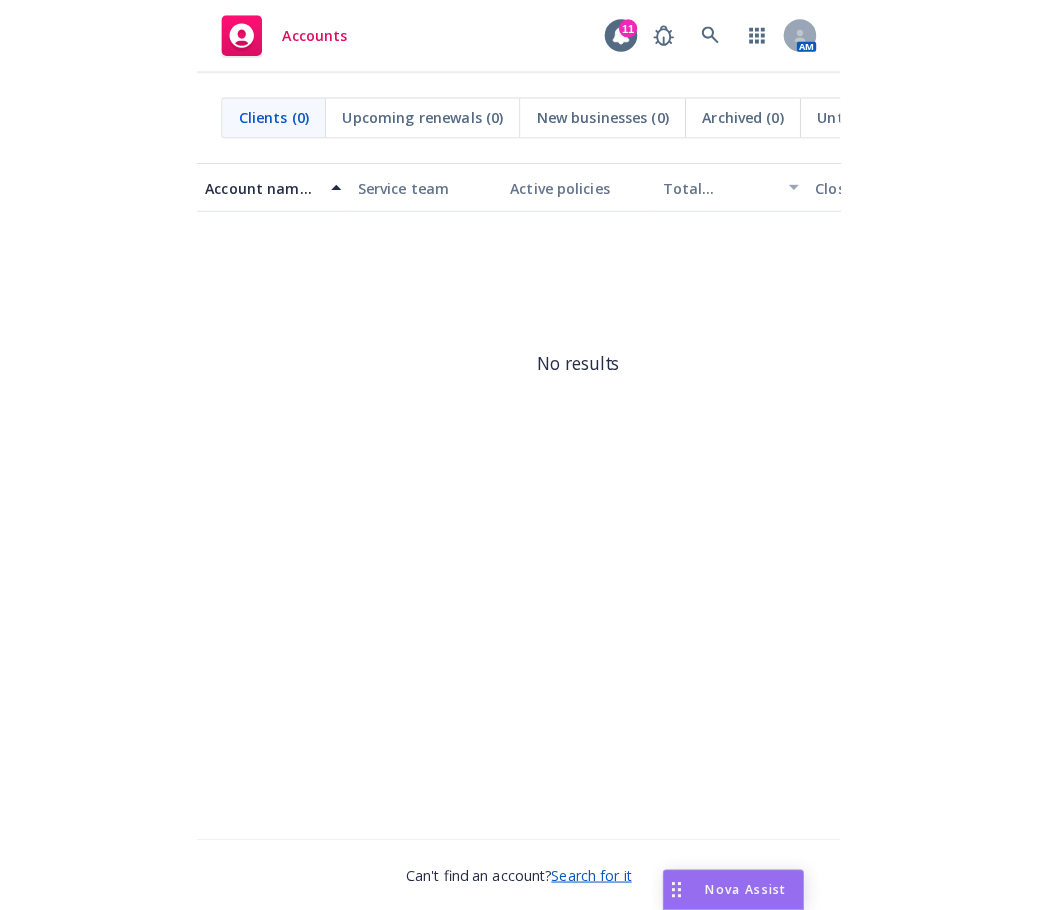 scroll, scrollTop: 0, scrollLeft: 0, axis: both 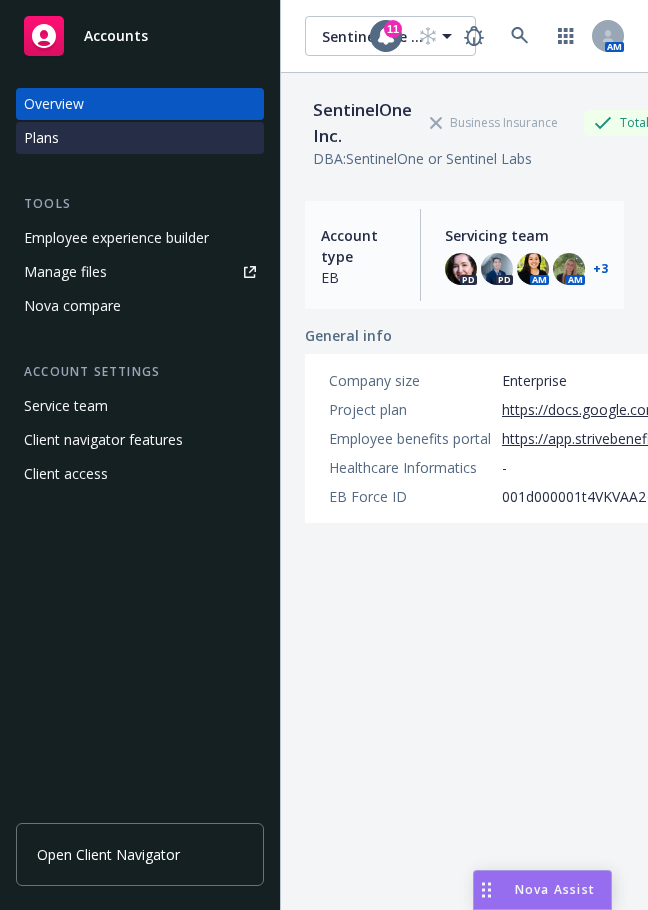 click on "Plans" at bounding box center [140, 138] 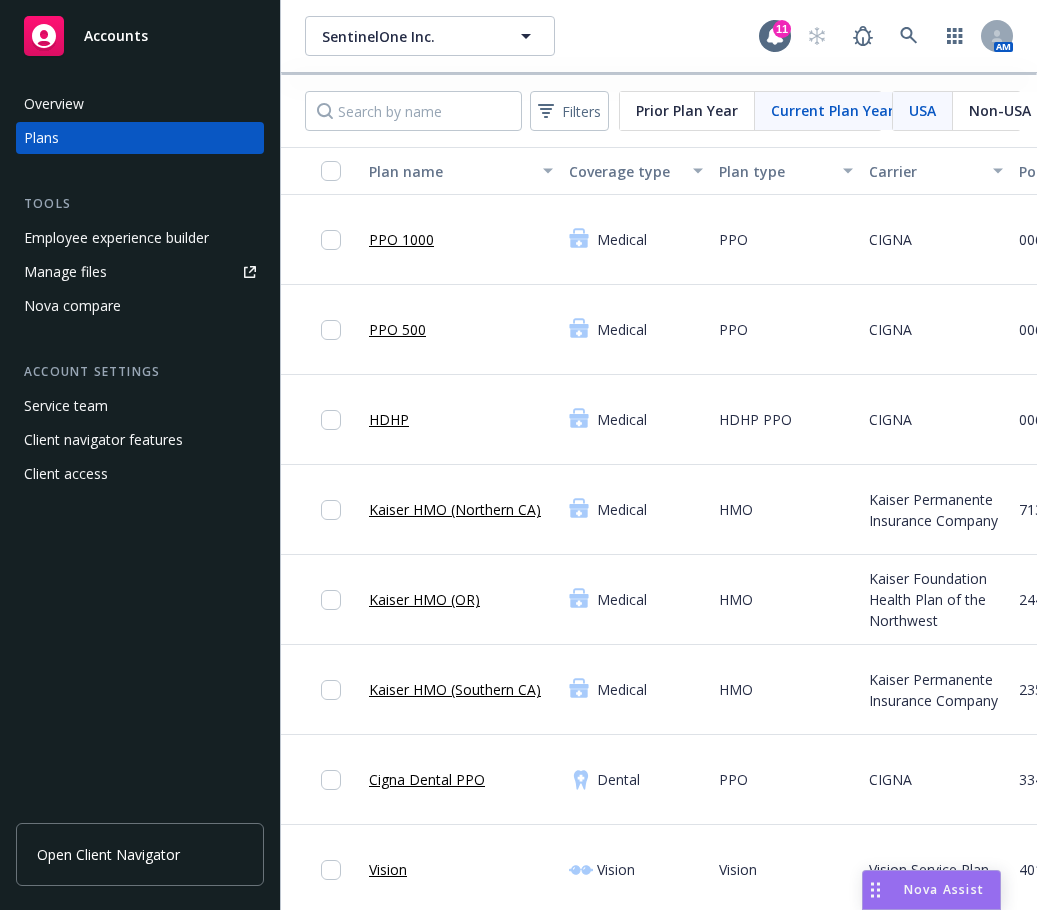 click on "Non-USA" at bounding box center [1000, 110] 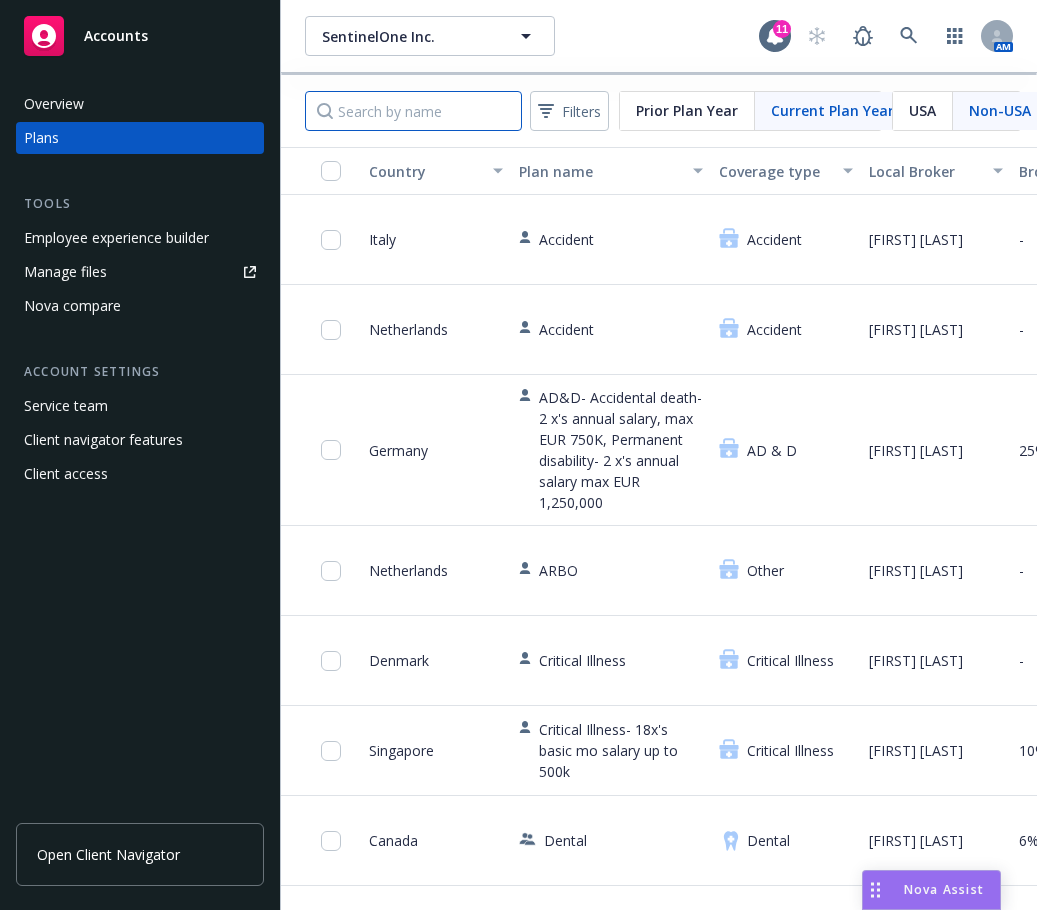 click at bounding box center [413, 111] 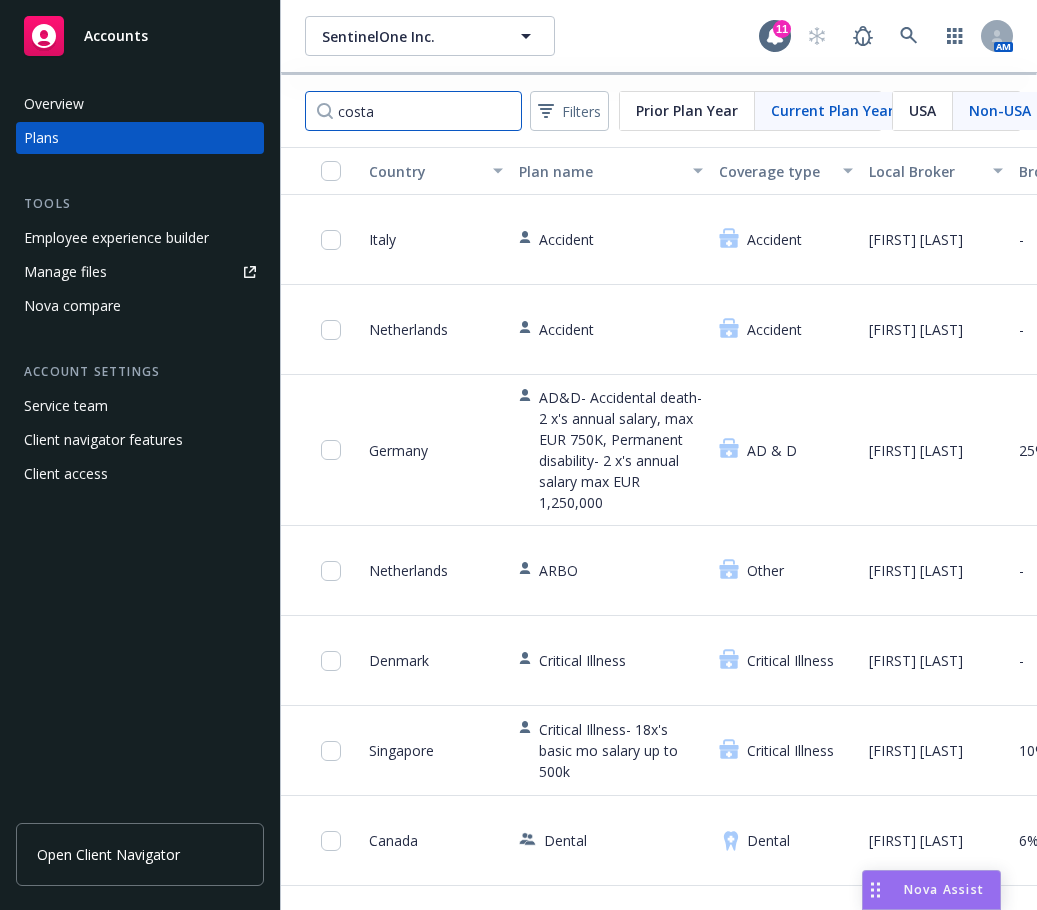 type on "costa" 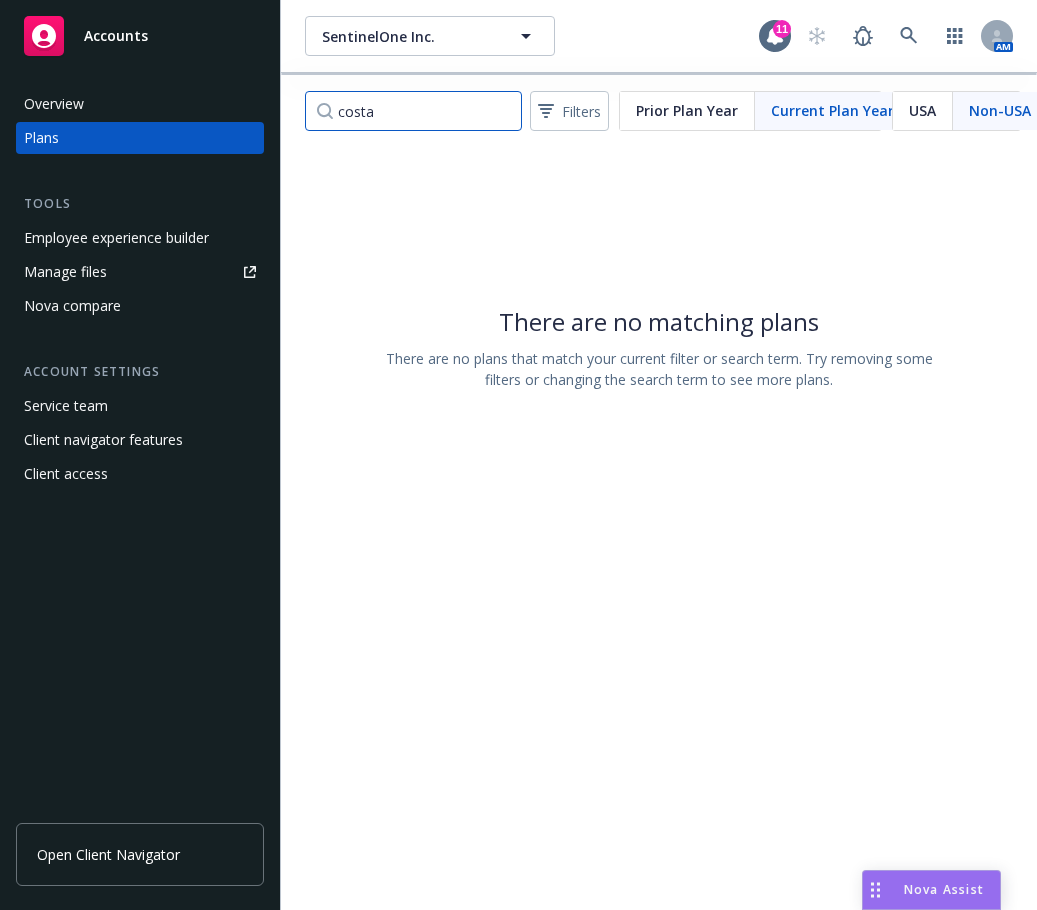 click on "costa" at bounding box center [413, 111] 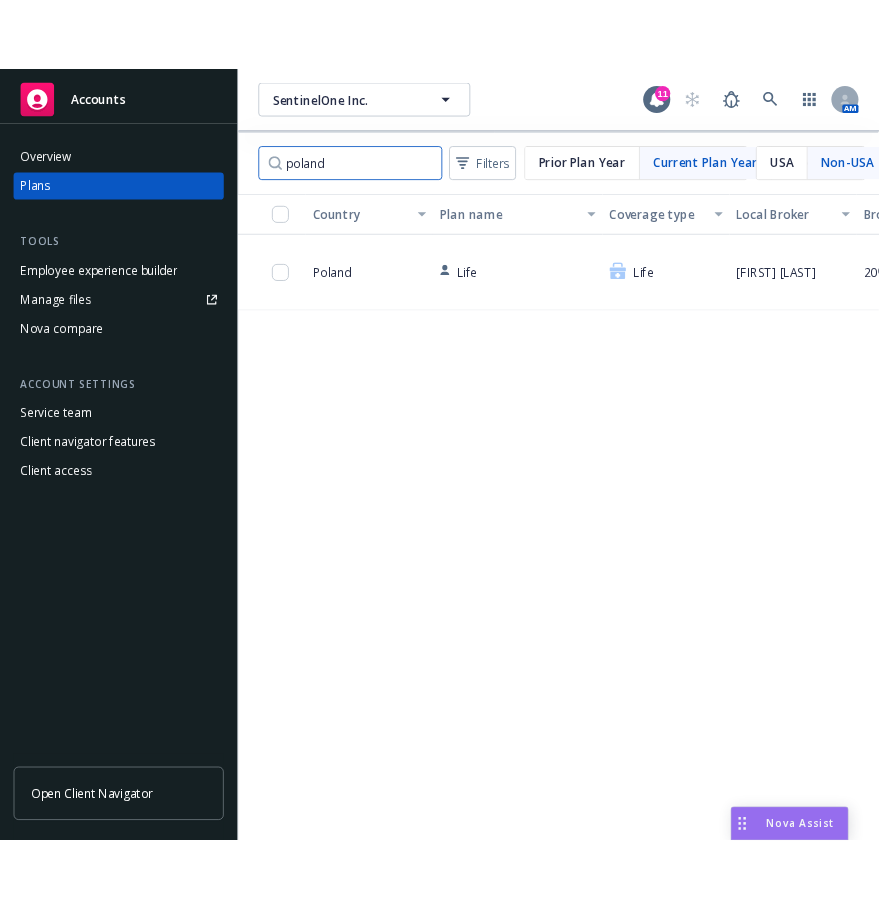 scroll, scrollTop: 0, scrollLeft: 724, axis: horizontal 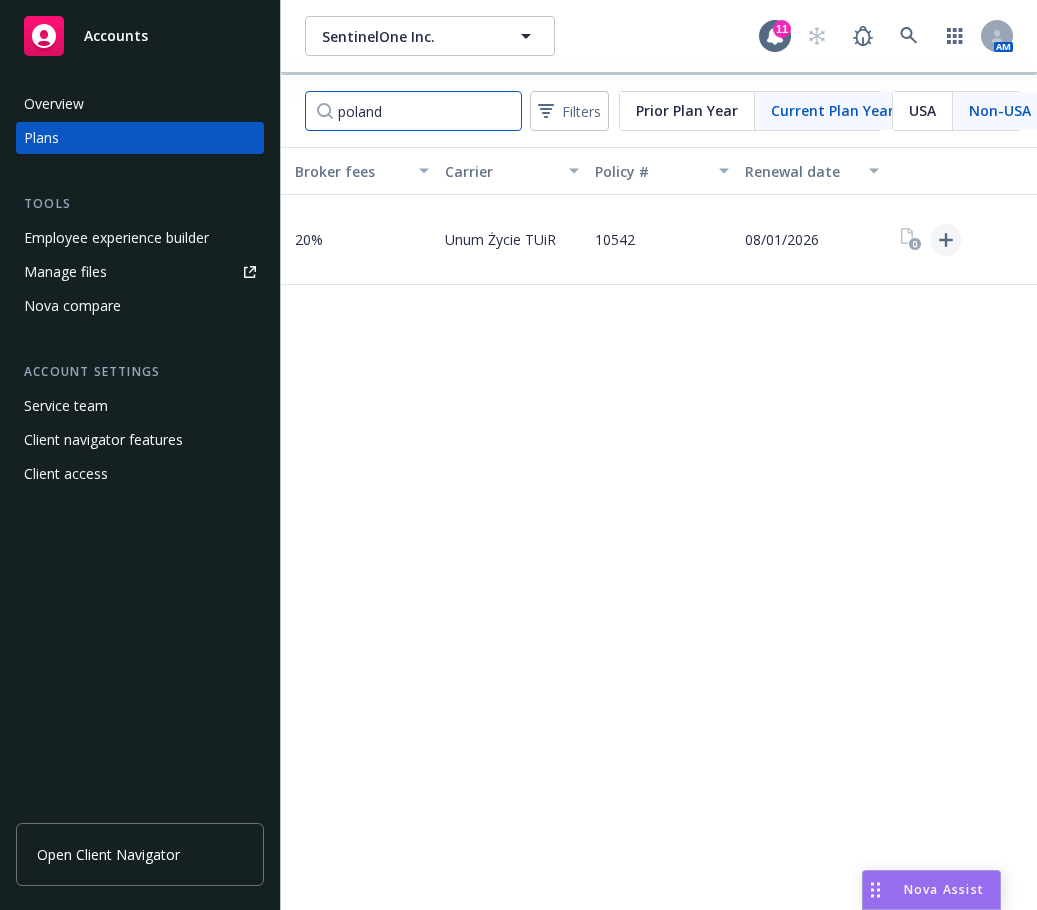 type on "poland" 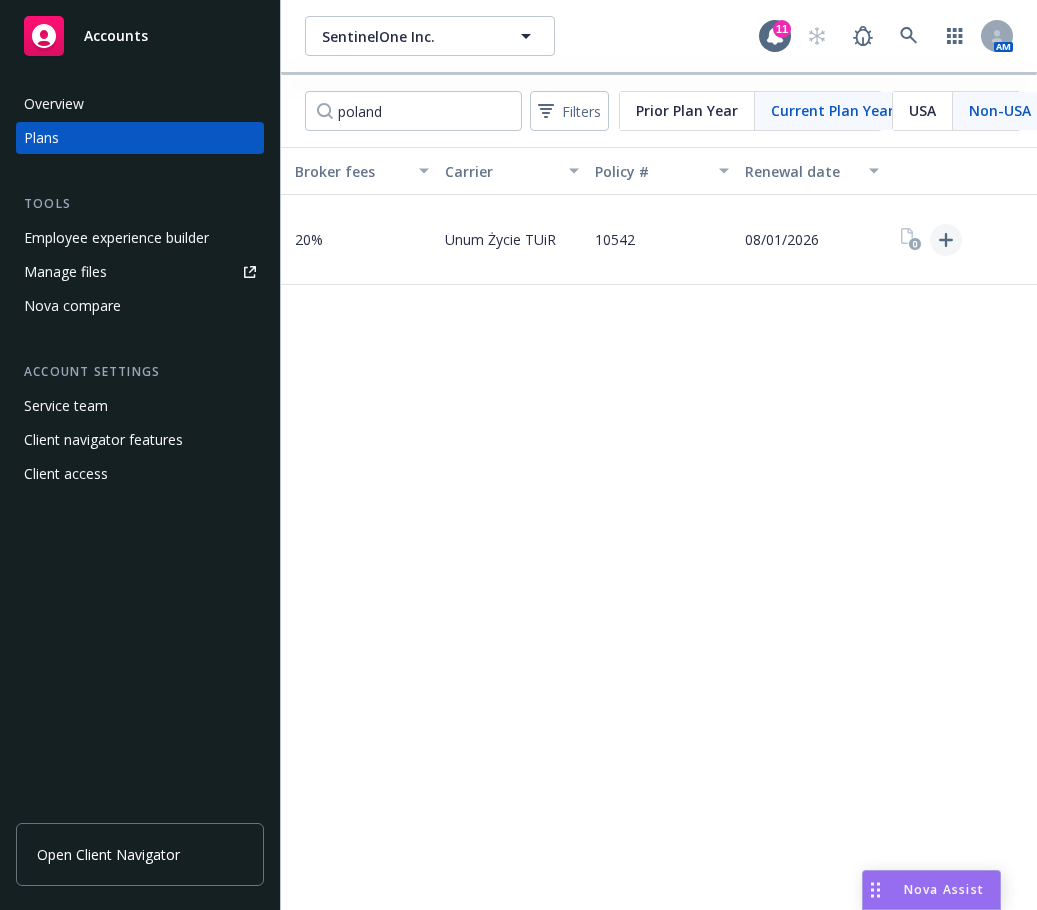 click 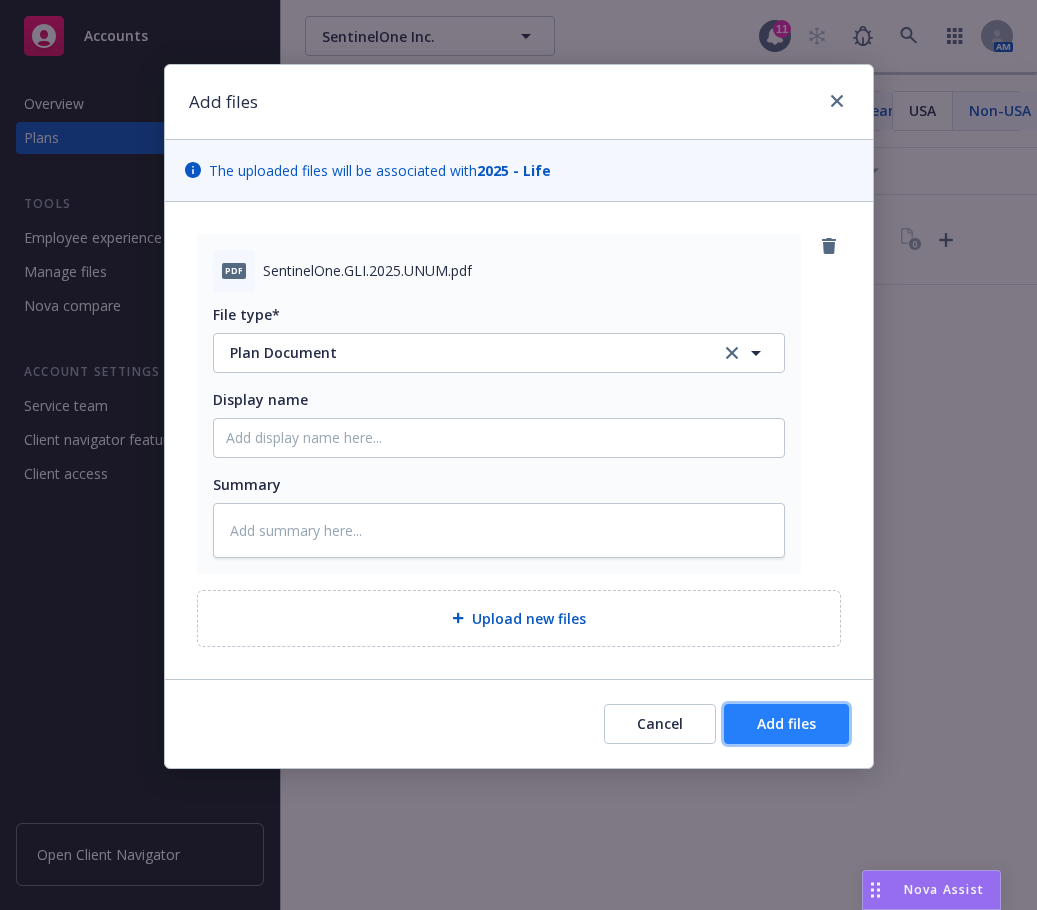 click on "Add files" at bounding box center (786, 723) 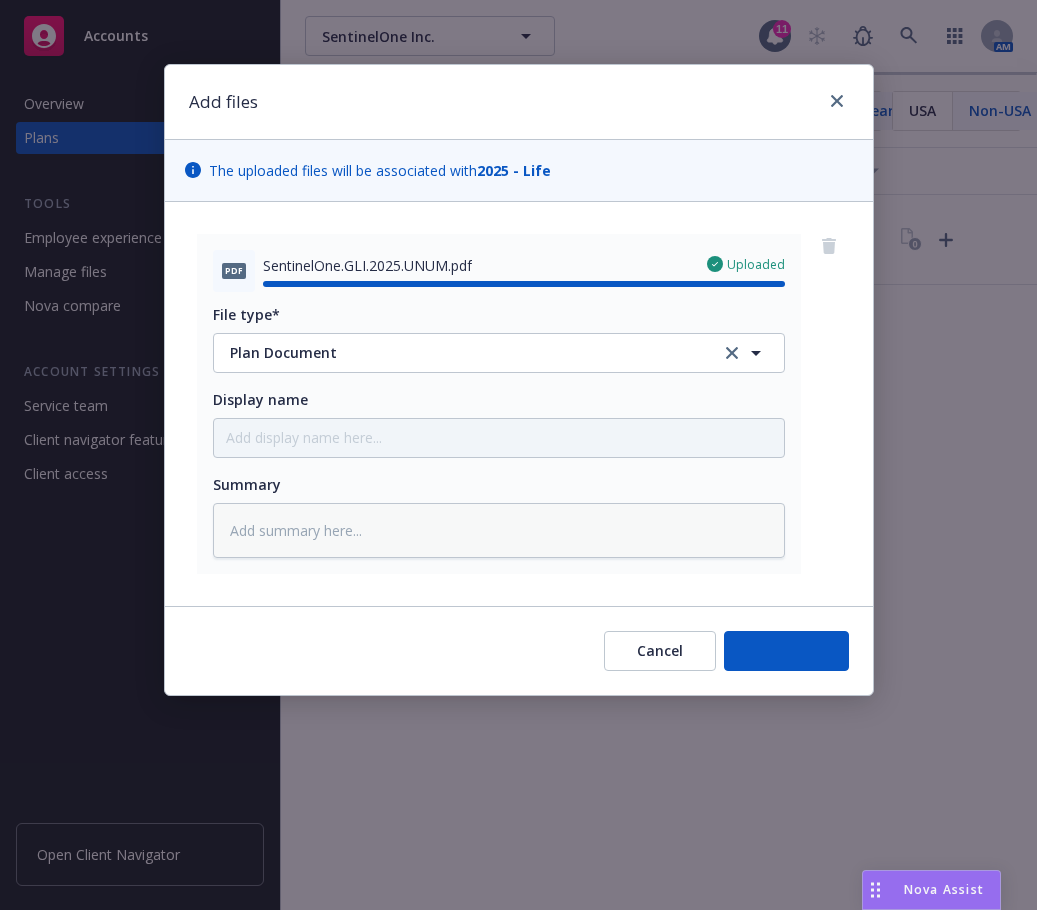 type on "x" 